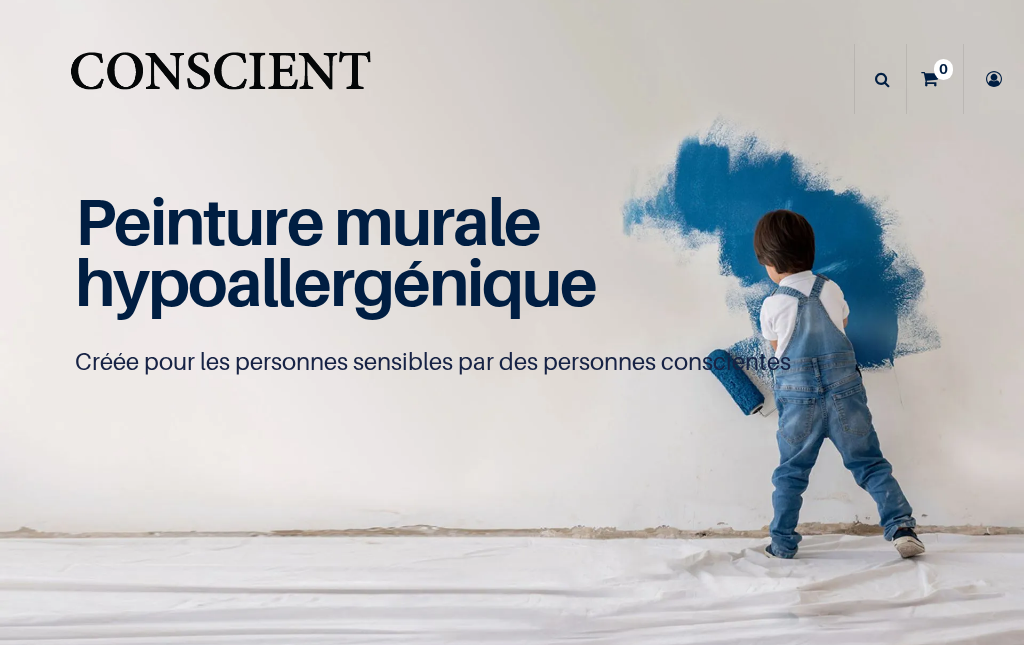 scroll, scrollTop: 0, scrollLeft: 0, axis: both 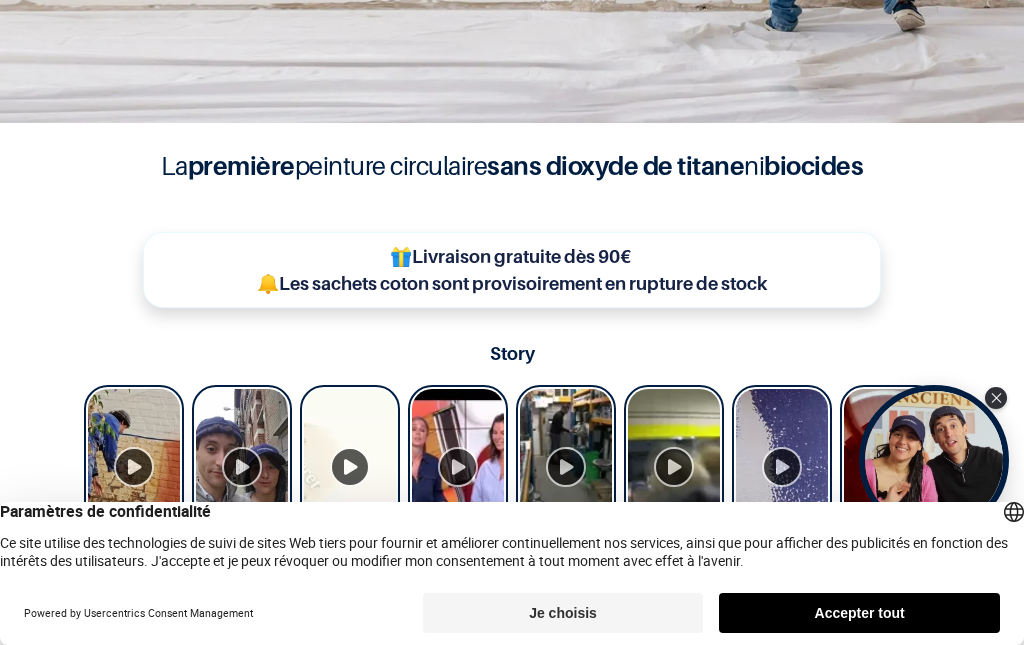click on "Je choisis" at bounding box center (563, 613) 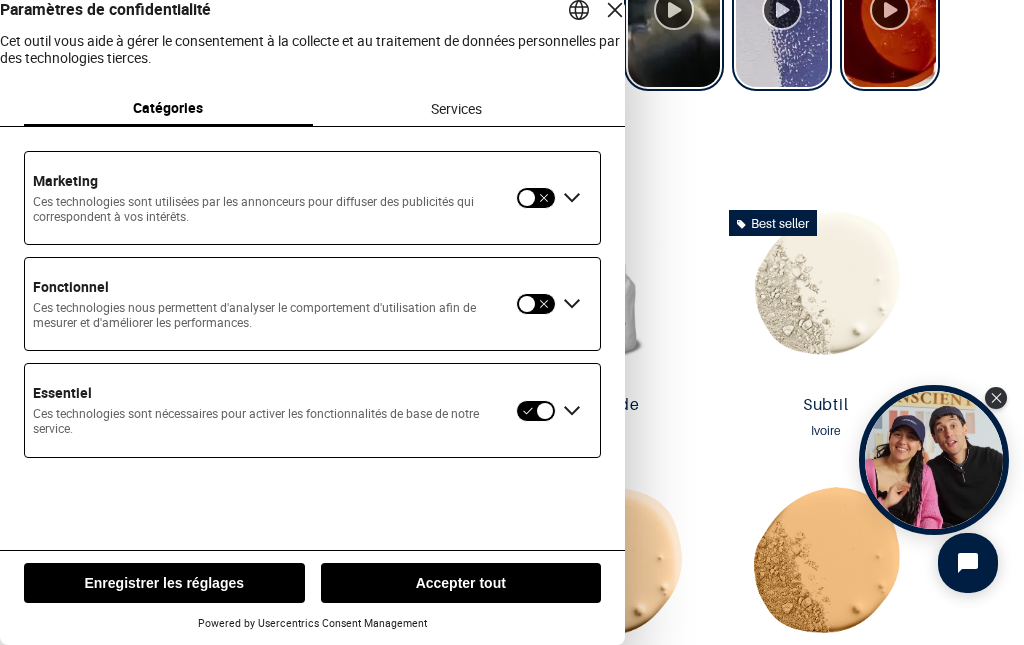 scroll, scrollTop: 1, scrollLeft: 0, axis: vertical 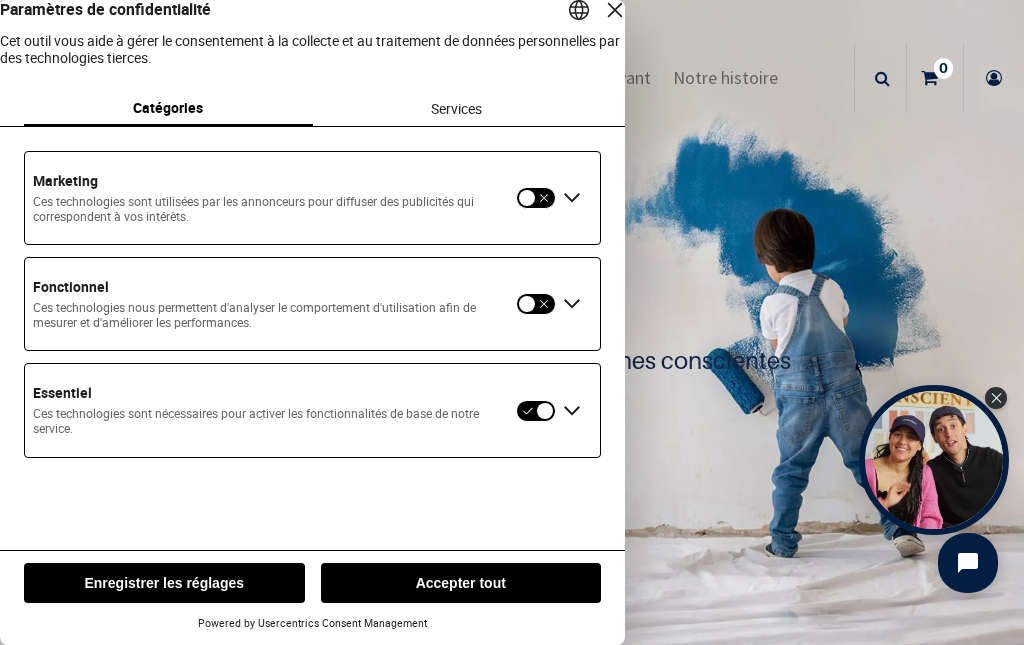 click at bounding box center (572, 411) 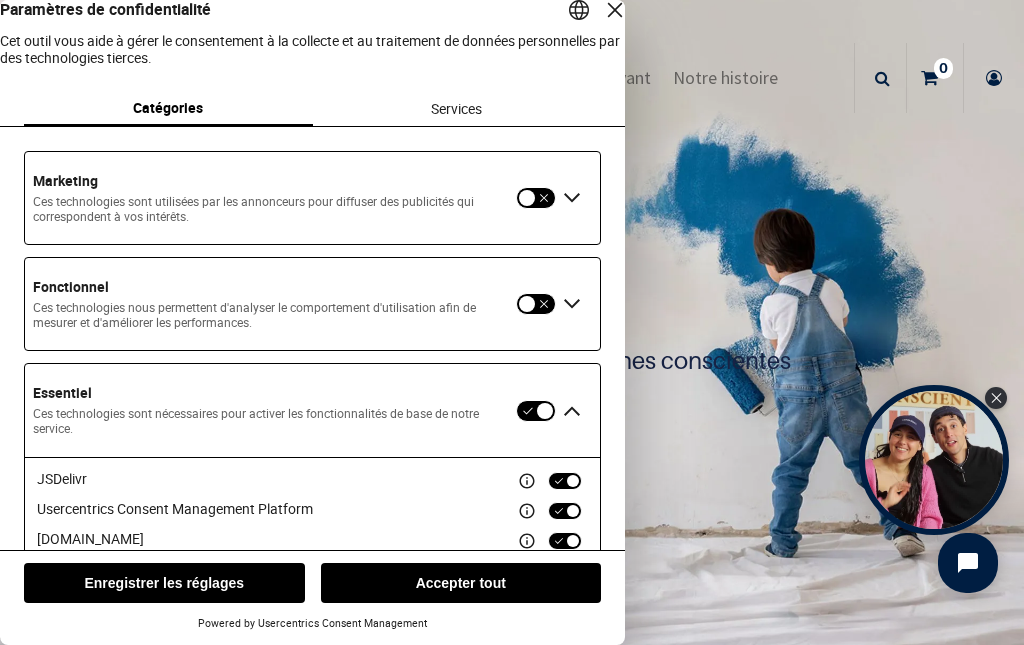 scroll, scrollTop: 0, scrollLeft: 0, axis: both 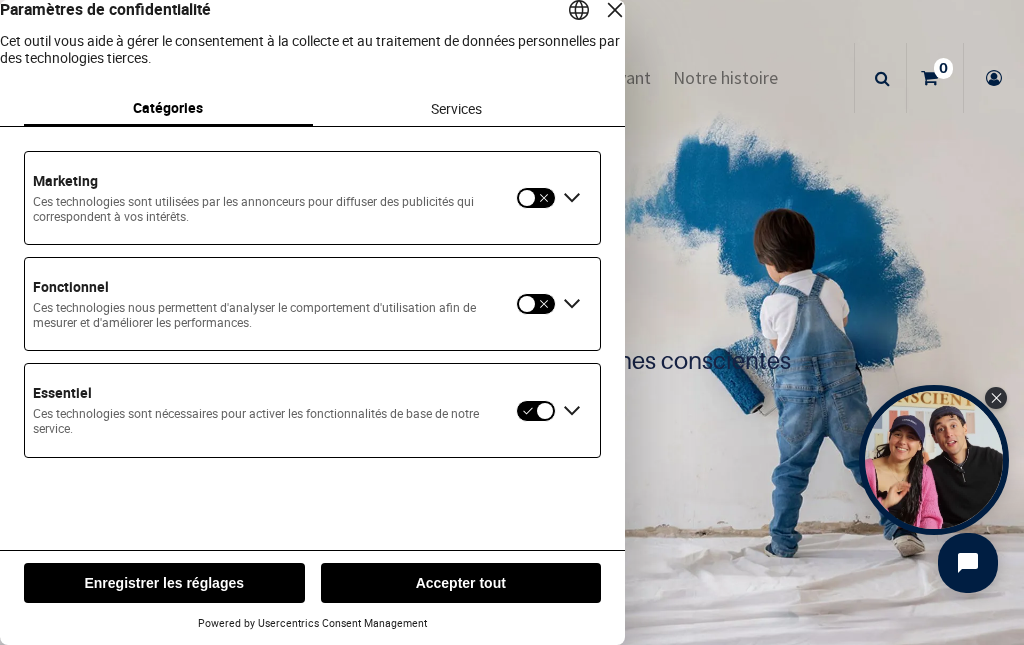 click at bounding box center [572, 411] 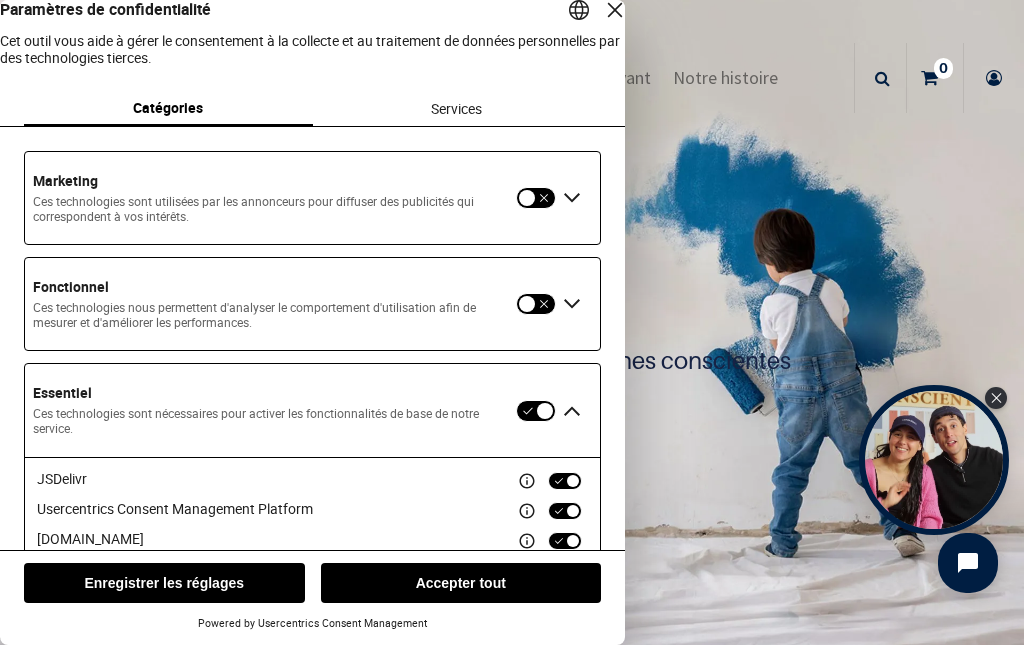 click on "Enregistrer les réglages" at bounding box center [164, 583] 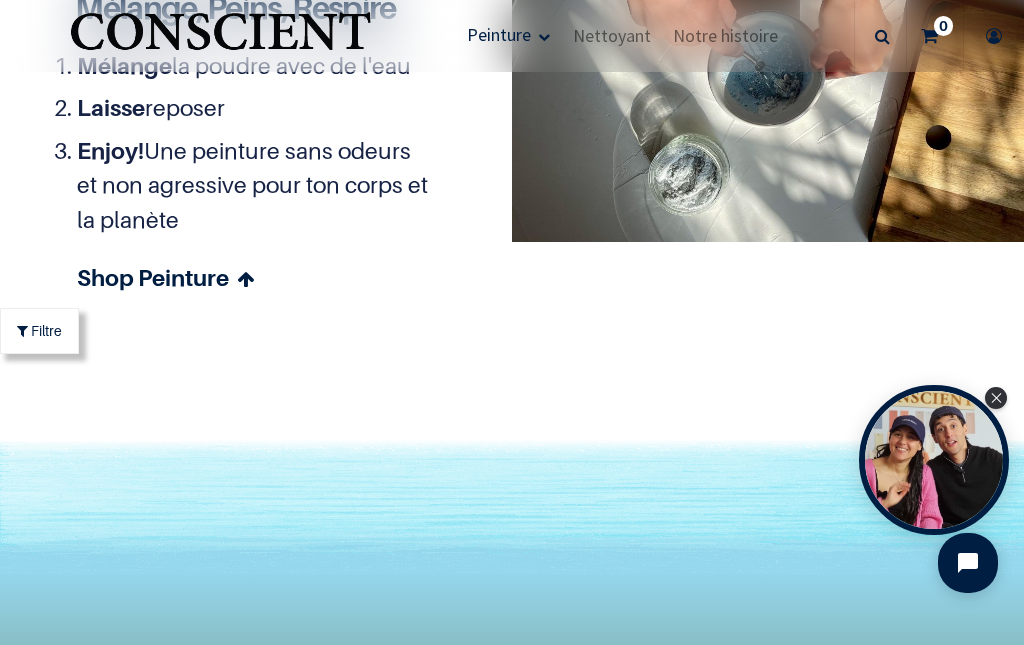 scroll, scrollTop: 5130, scrollLeft: 0, axis: vertical 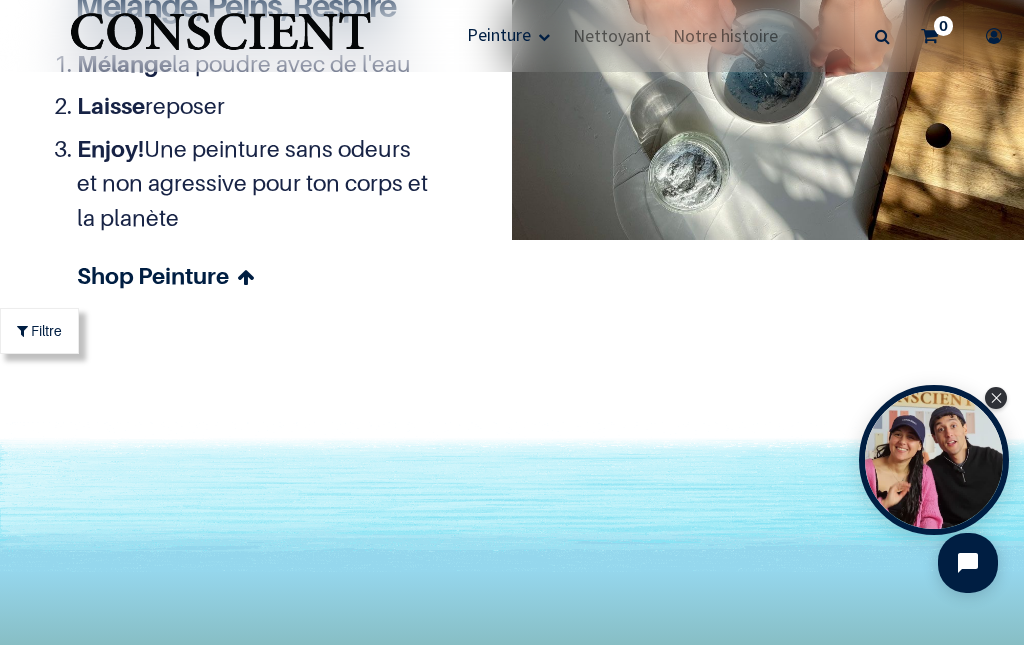 click on "Shop Peinture" at bounding box center [253, 276] 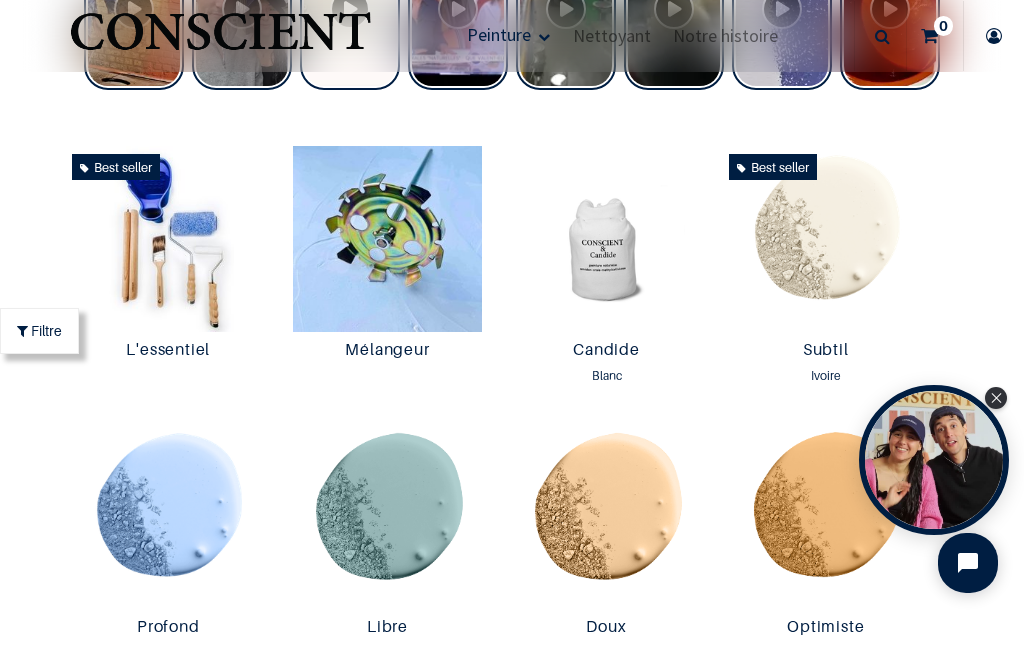 scroll, scrollTop: 984, scrollLeft: 0, axis: vertical 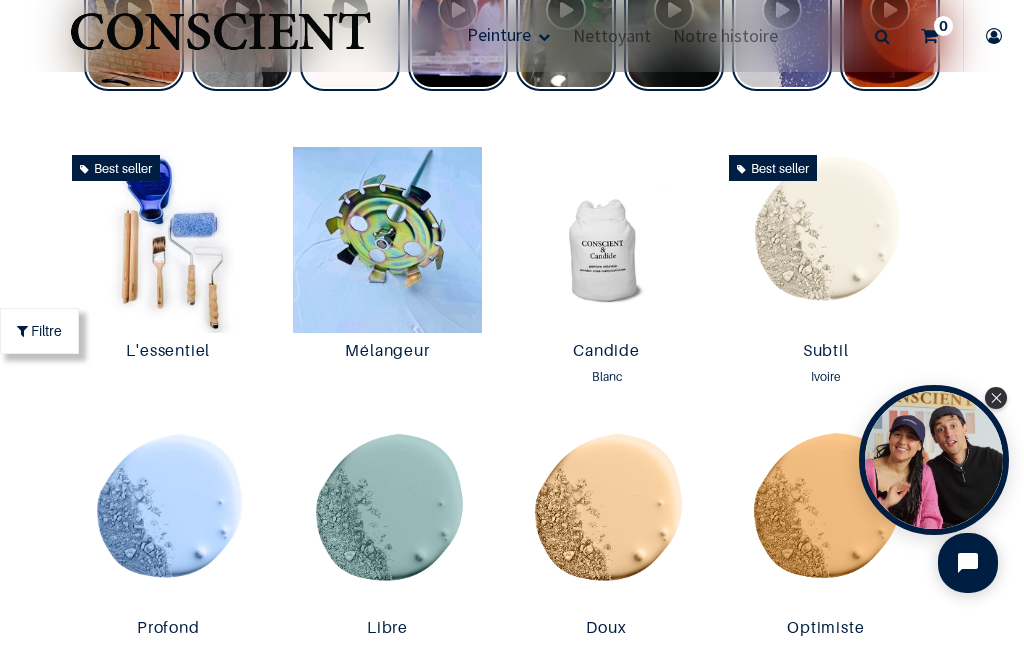 click at bounding box center (606, 240) 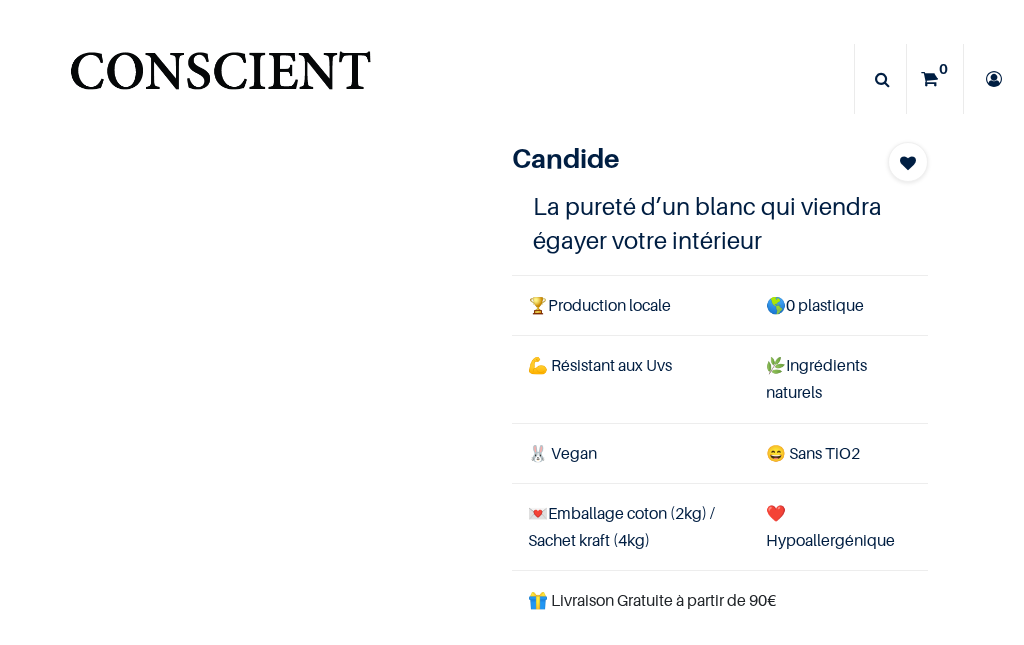 scroll, scrollTop: 0, scrollLeft: 0, axis: both 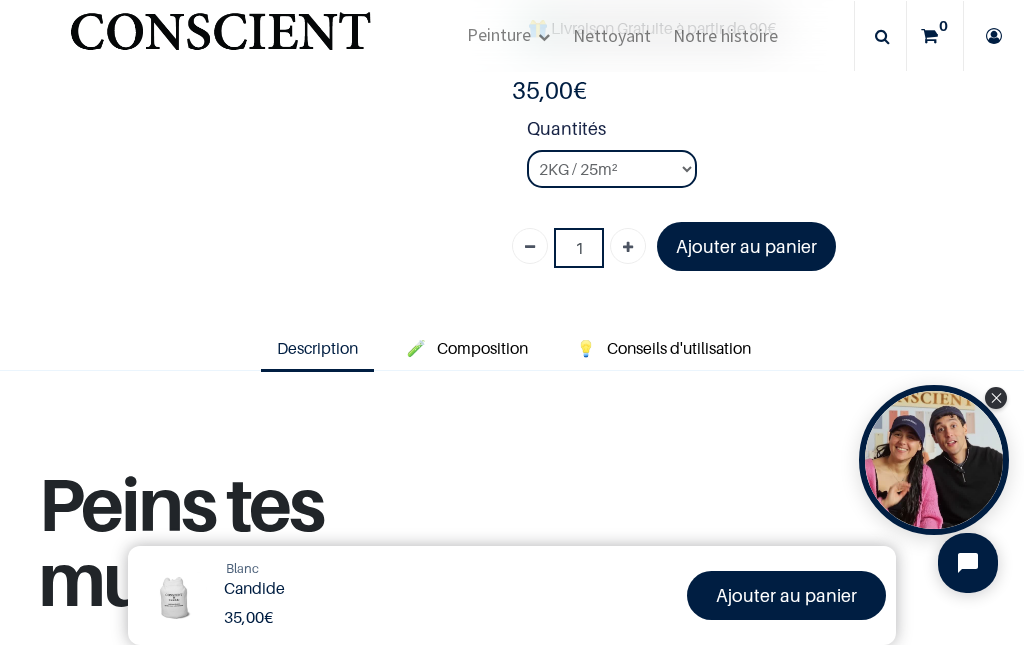 click on "Nettoyant" at bounding box center [612, 35] 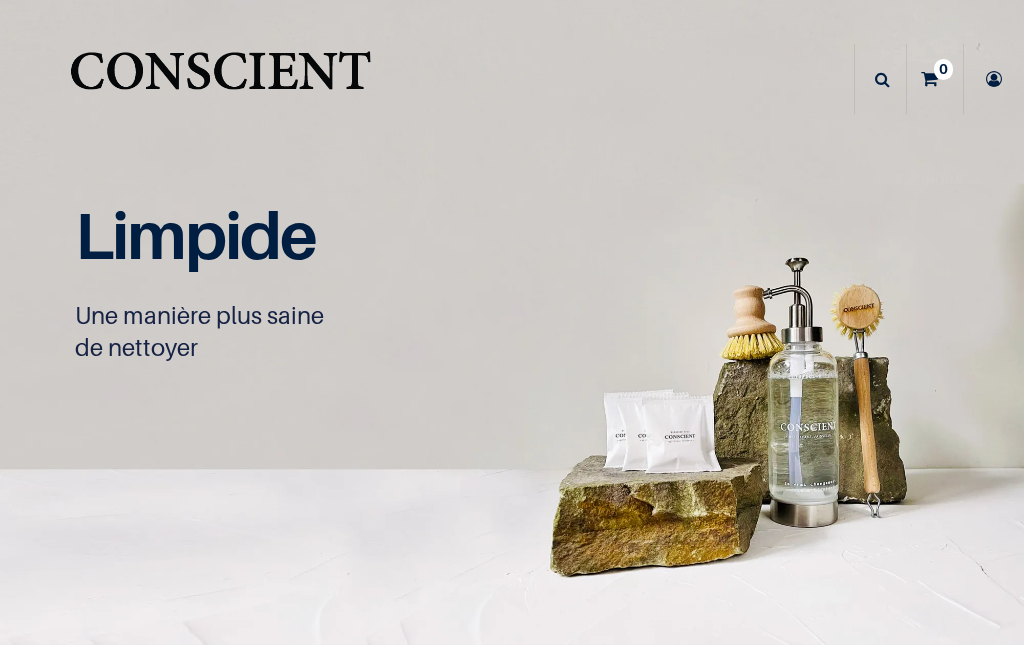 scroll, scrollTop: 0, scrollLeft: 0, axis: both 